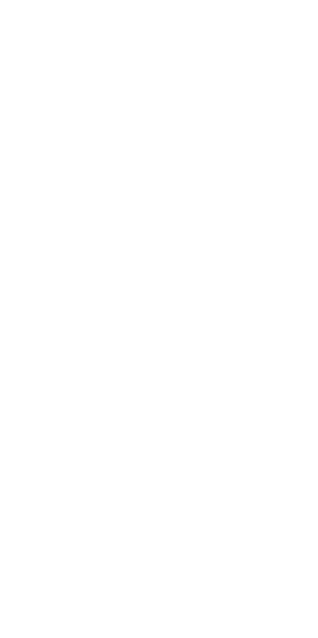 scroll, scrollTop: 0, scrollLeft: 0, axis: both 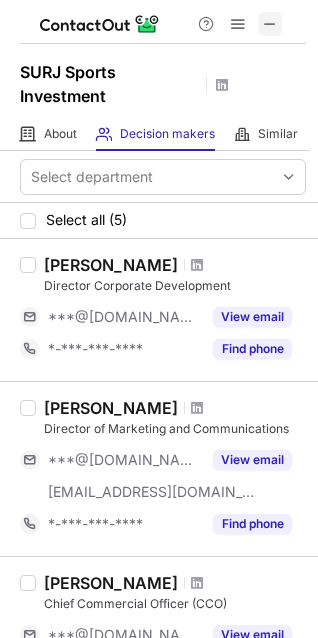 click at bounding box center [270, 24] 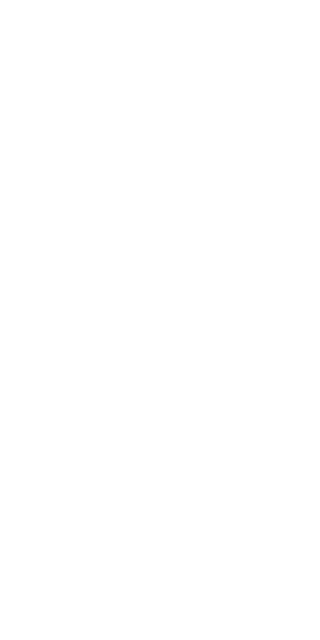 scroll, scrollTop: 0, scrollLeft: 0, axis: both 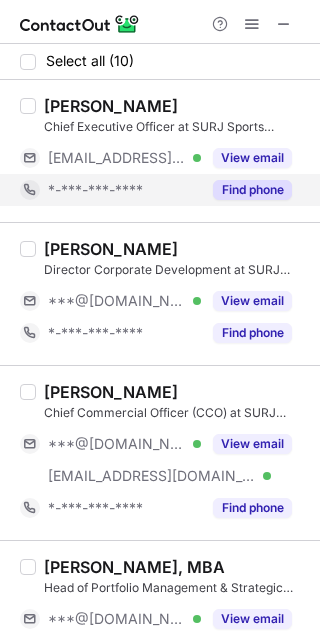 click on "Find phone" at bounding box center (252, 190) 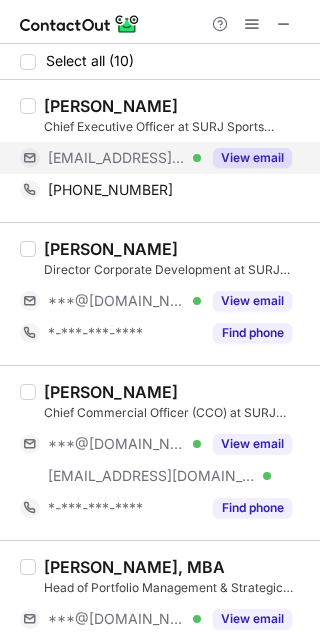 click on "View email" at bounding box center [252, 158] 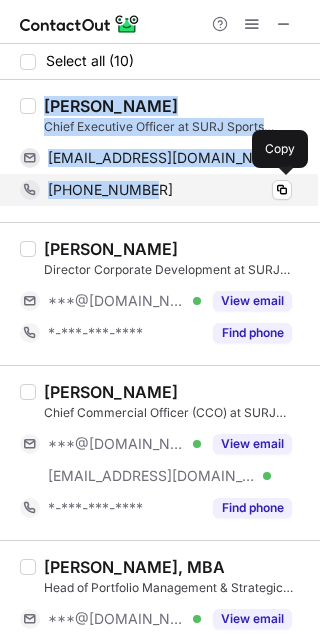 drag, startPoint x: 45, startPoint y: 104, endPoint x: 163, endPoint y: 189, distance: 145.42696 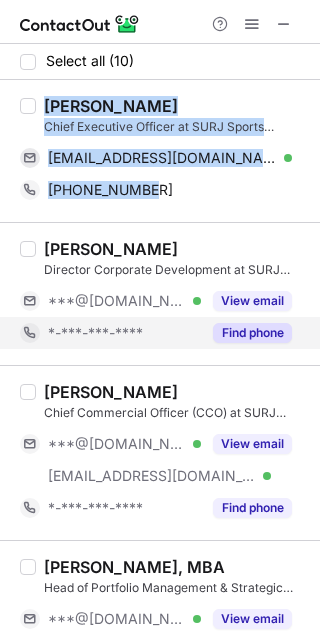 click on "Find phone" at bounding box center [252, 333] 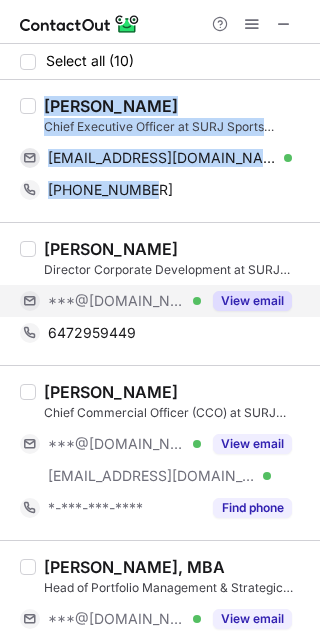 click on "View email" at bounding box center (252, 301) 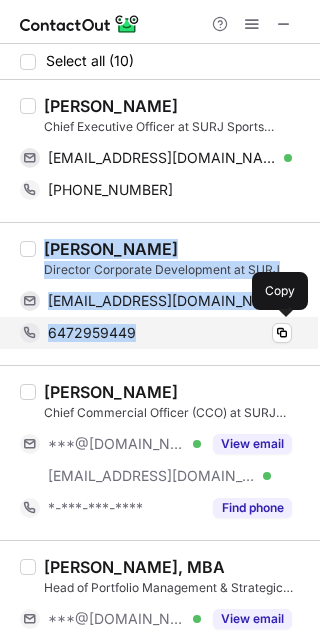 drag, startPoint x: 45, startPoint y: 251, endPoint x: 154, endPoint y: 336, distance: 138.22446 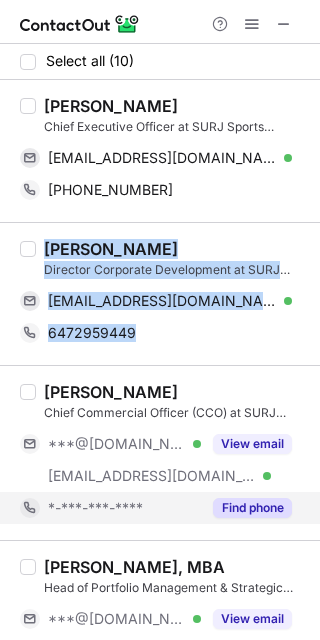 click on "Find phone" at bounding box center (252, 508) 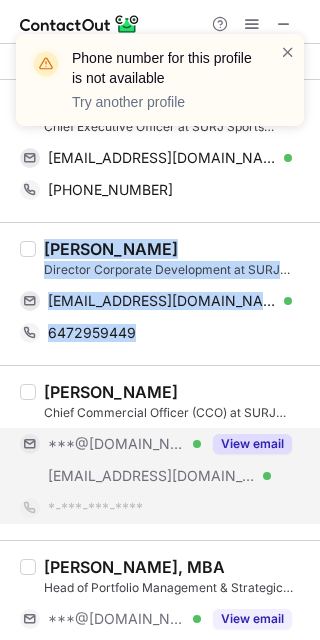 click on "View email" at bounding box center (252, 444) 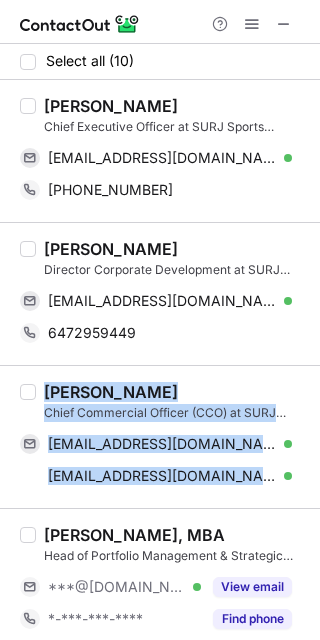drag, startPoint x: 46, startPoint y: 396, endPoint x: 270, endPoint y: 495, distance: 244.90202 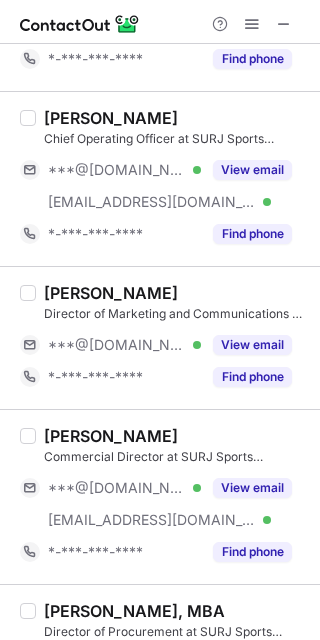 scroll, scrollTop: 561, scrollLeft: 0, axis: vertical 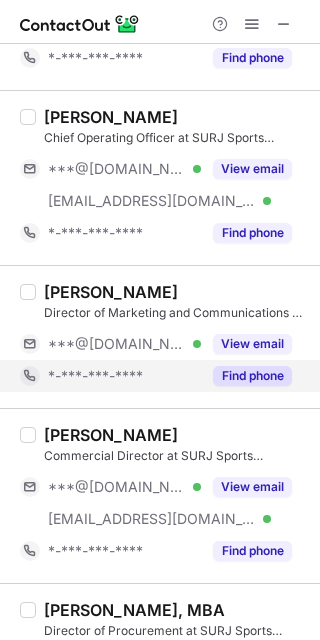 click on "Find phone" at bounding box center [252, 376] 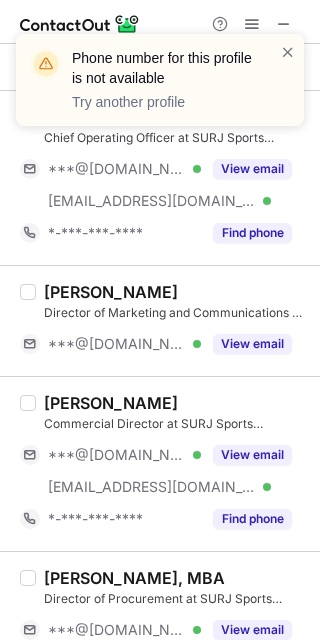click on "Abdullah Amair Almutairi, MBA Director of Procurement at SURJ Sports Investment ***@gmail.com Verified ***@surjsports.com Verified View email *-***-***-**** Find phone" at bounding box center [160, 638] 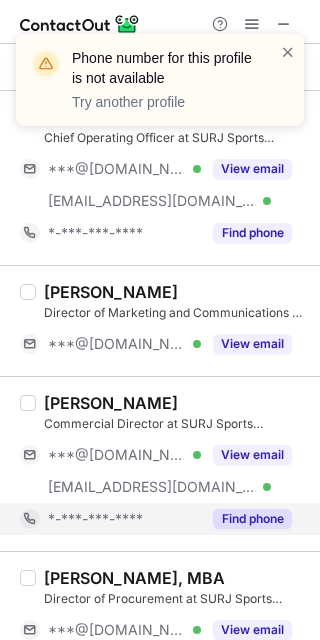 click on "Find phone" at bounding box center [252, 519] 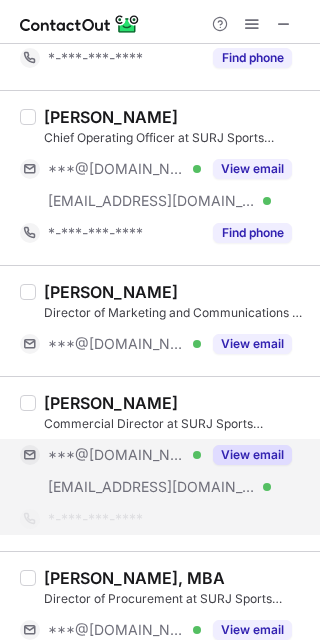 click on "View email" at bounding box center (252, 455) 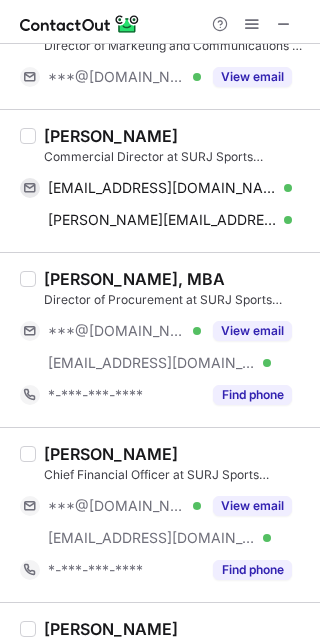 scroll, scrollTop: 899, scrollLeft: 0, axis: vertical 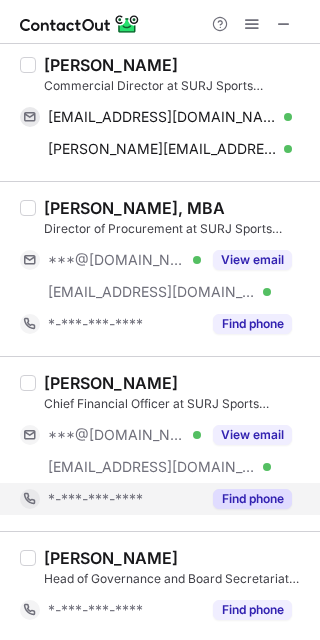 click on "Find phone" at bounding box center (252, 499) 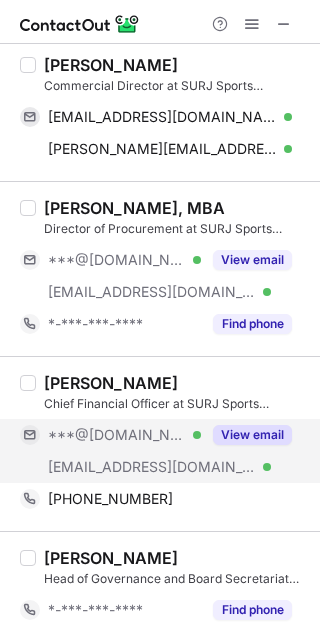click on "View email" at bounding box center (252, 435) 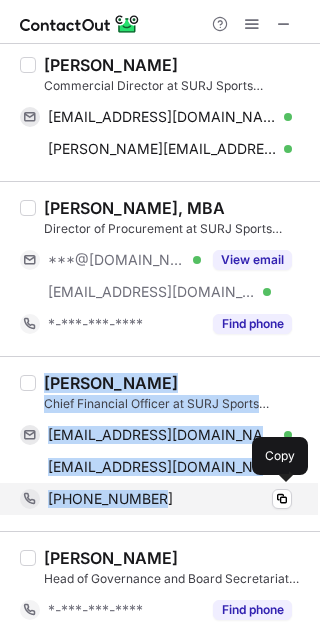 drag, startPoint x: 47, startPoint y: 384, endPoint x: 182, endPoint y: 494, distance: 174.14075 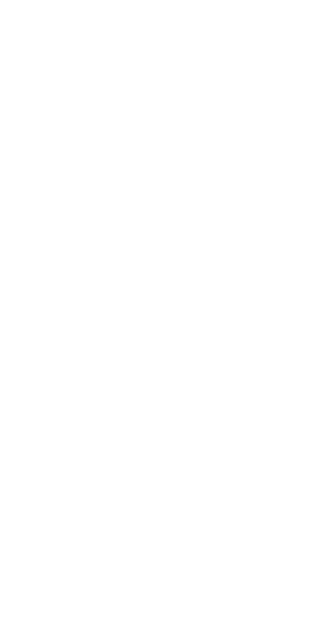 scroll, scrollTop: 0, scrollLeft: 0, axis: both 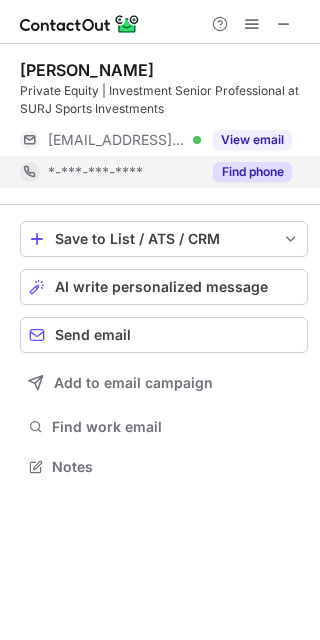 click on "Find phone" at bounding box center (252, 172) 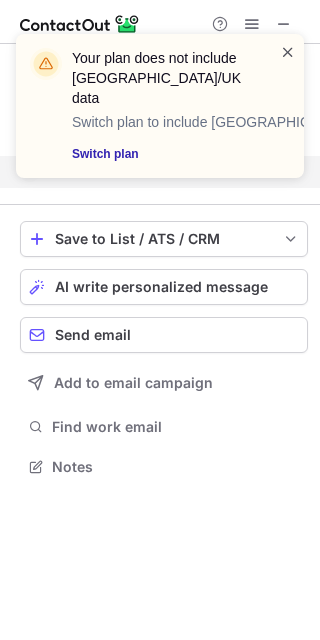 click on "Your plan does not include US/UK data Switch plan to include [GEOGRAPHIC_DATA]/UK data Switch plan" at bounding box center [160, 106] 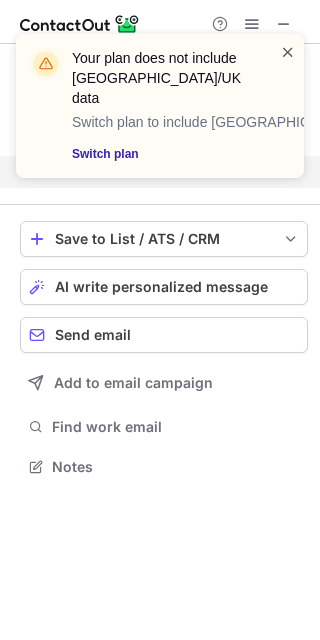 click at bounding box center [288, 52] 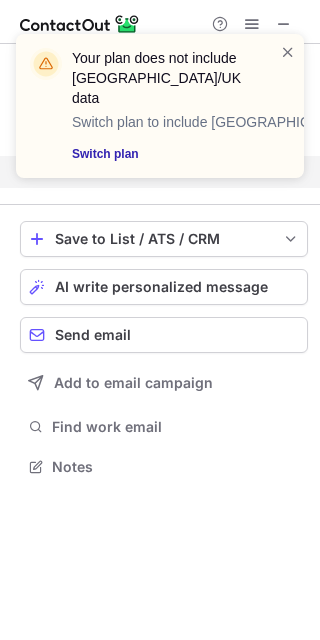 scroll, scrollTop: 420, scrollLeft: 320, axis: both 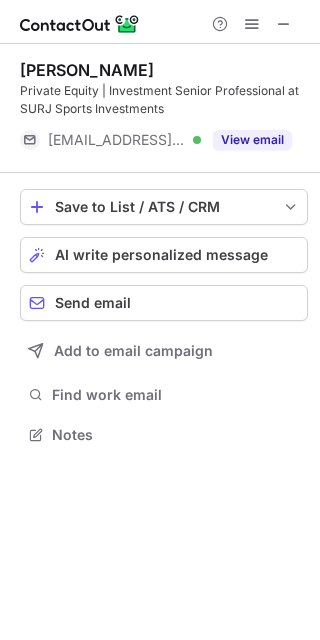 click on "View email" at bounding box center (252, 140) 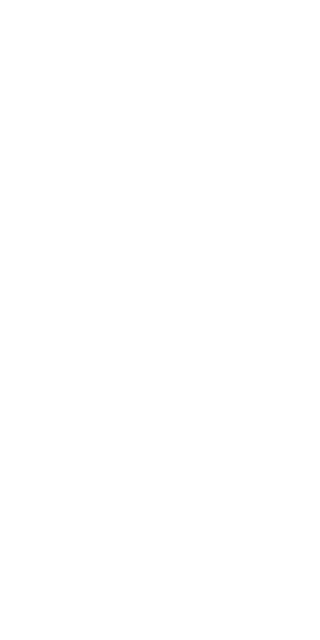 scroll, scrollTop: 0, scrollLeft: 0, axis: both 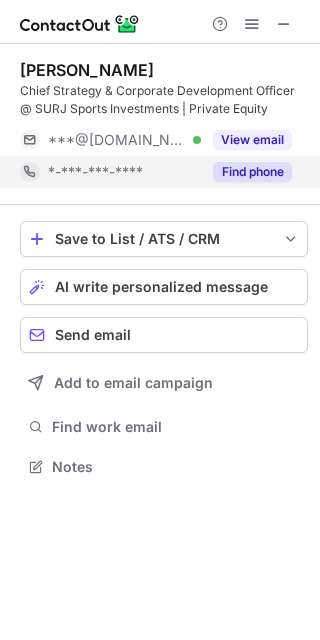 click on "Find phone" at bounding box center [252, 172] 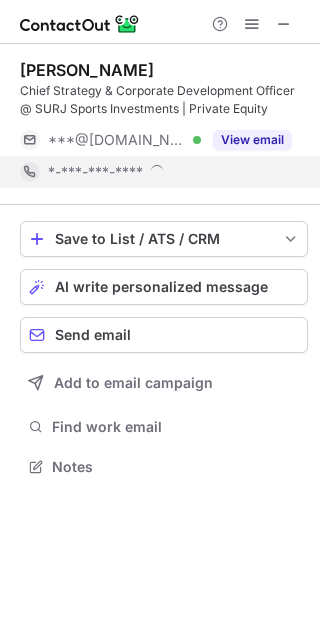 scroll, scrollTop: 10, scrollLeft: 10, axis: both 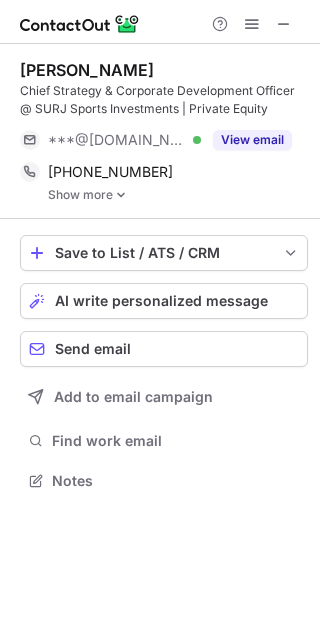 click at bounding box center (121, 195) 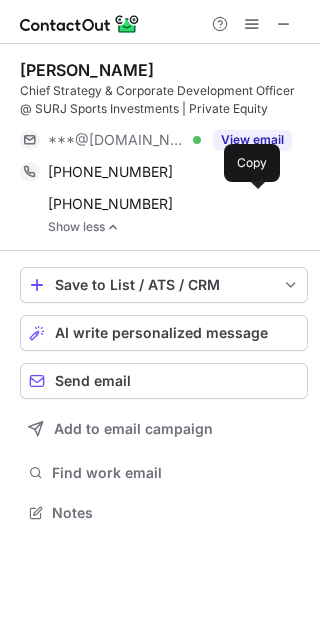 scroll, scrollTop: 10, scrollLeft: 10, axis: both 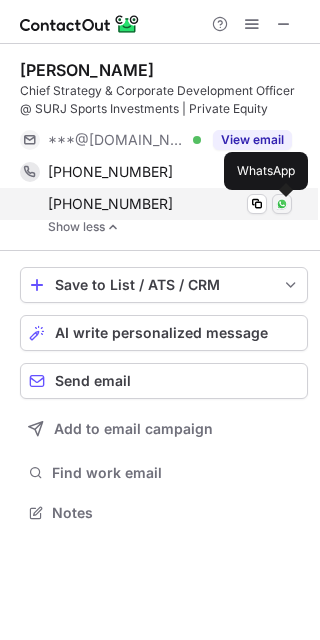 click at bounding box center [282, 204] 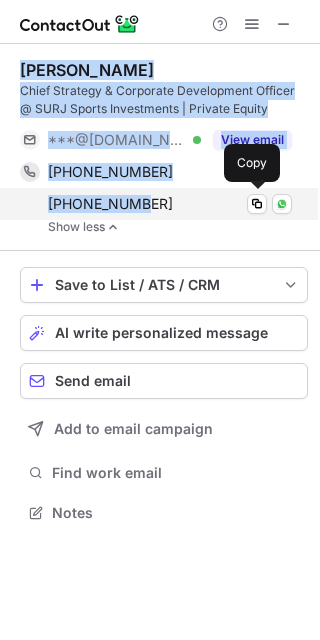 drag, startPoint x: 19, startPoint y: 77, endPoint x: 140, endPoint y: 206, distance: 176.86719 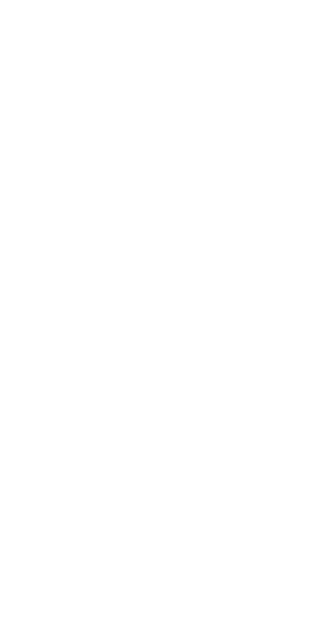 scroll, scrollTop: 0, scrollLeft: 0, axis: both 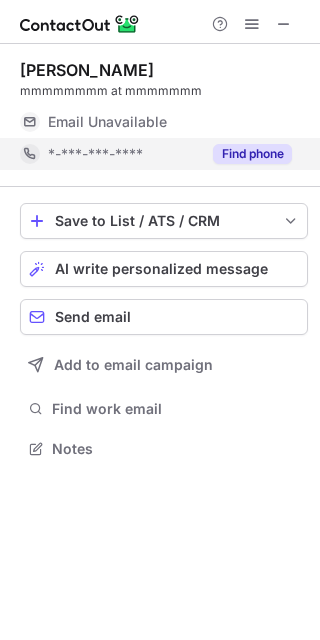 click on "Find phone" at bounding box center [252, 154] 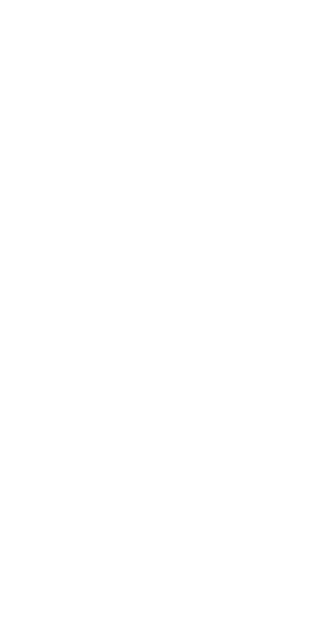 scroll, scrollTop: 0, scrollLeft: 0, axis: both 